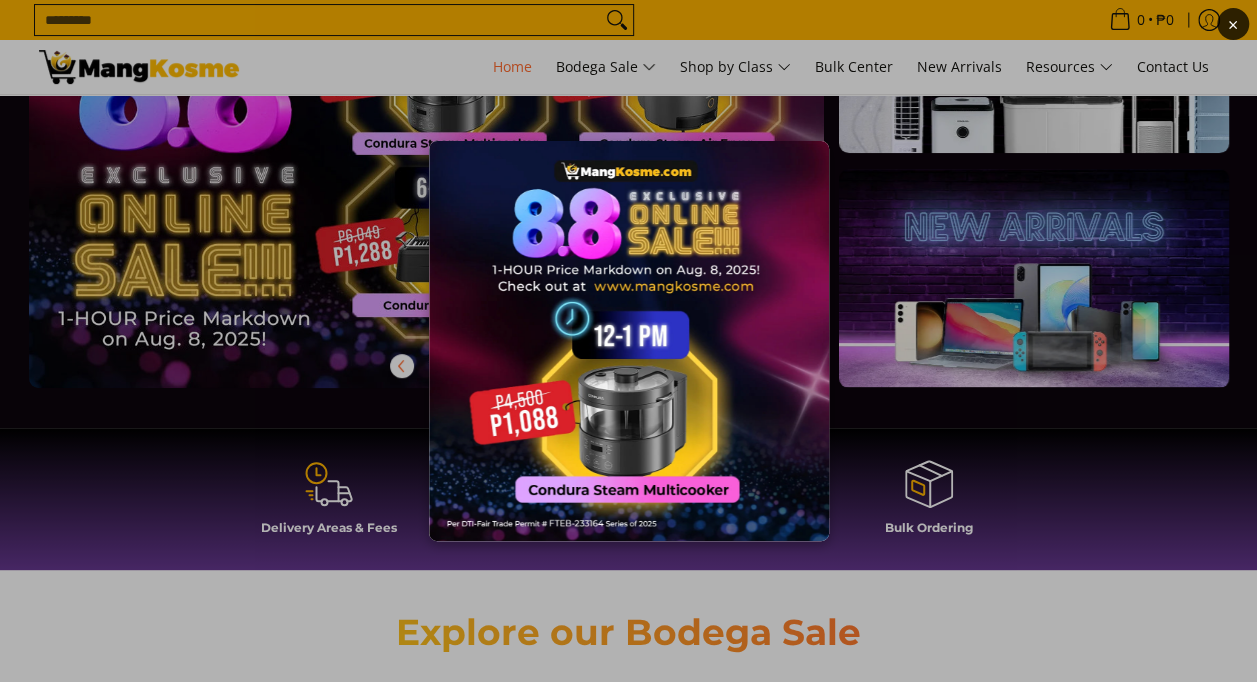 scroll, scrollTop: 200, scrollLeft: 0, axis: vertical 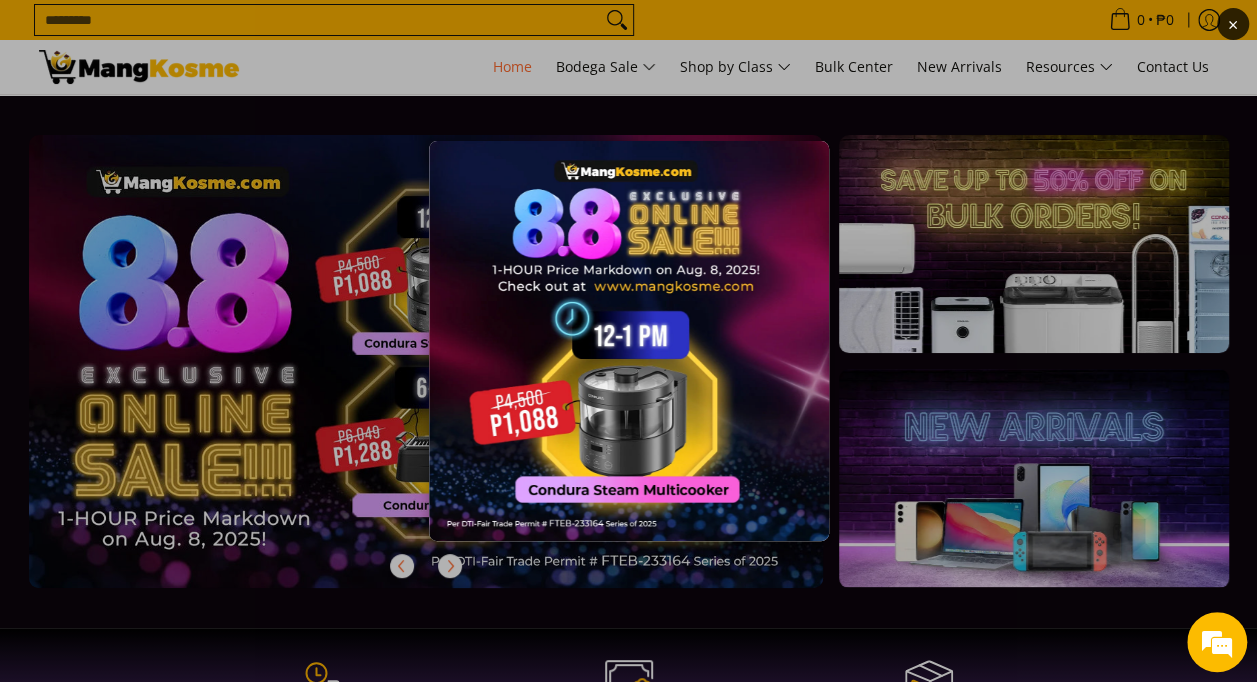 click at bounding box center [629, 341] 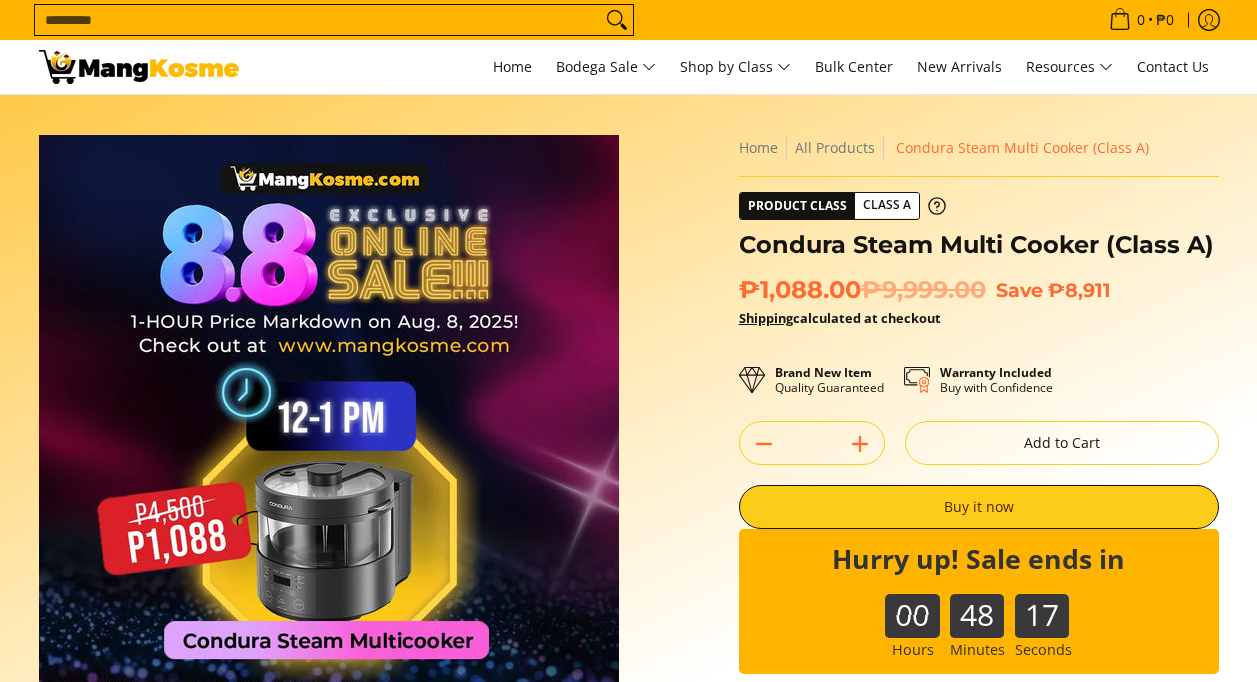 scroll, scrollTop: 0, scrollLeft: 0, axis: both 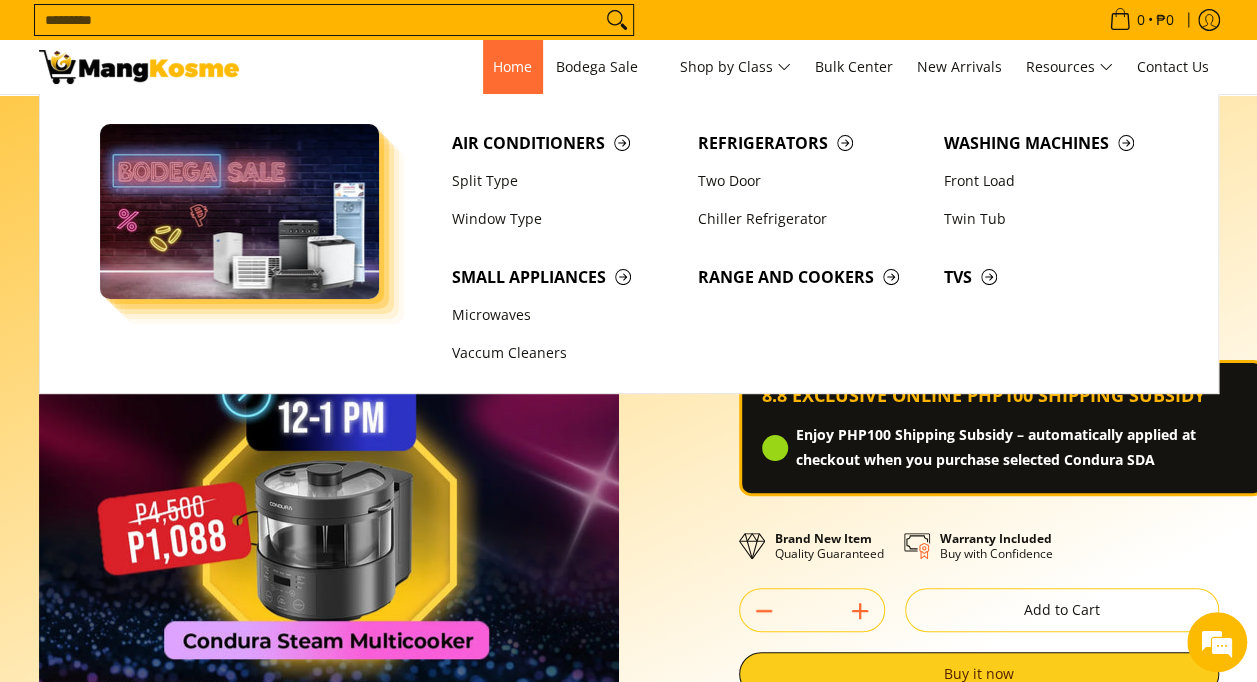 click on "Home" at bounding box center [512, 66] 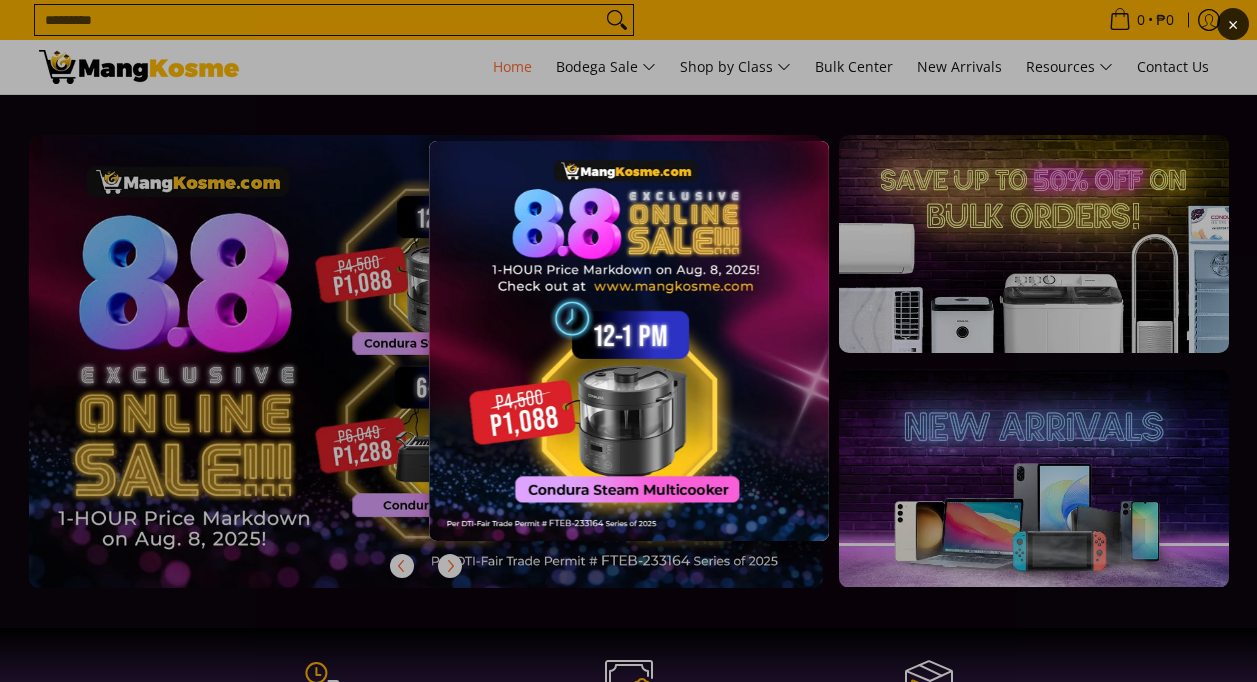 scroll, scrollTop: 0, scrollLeft: 0, axis: both 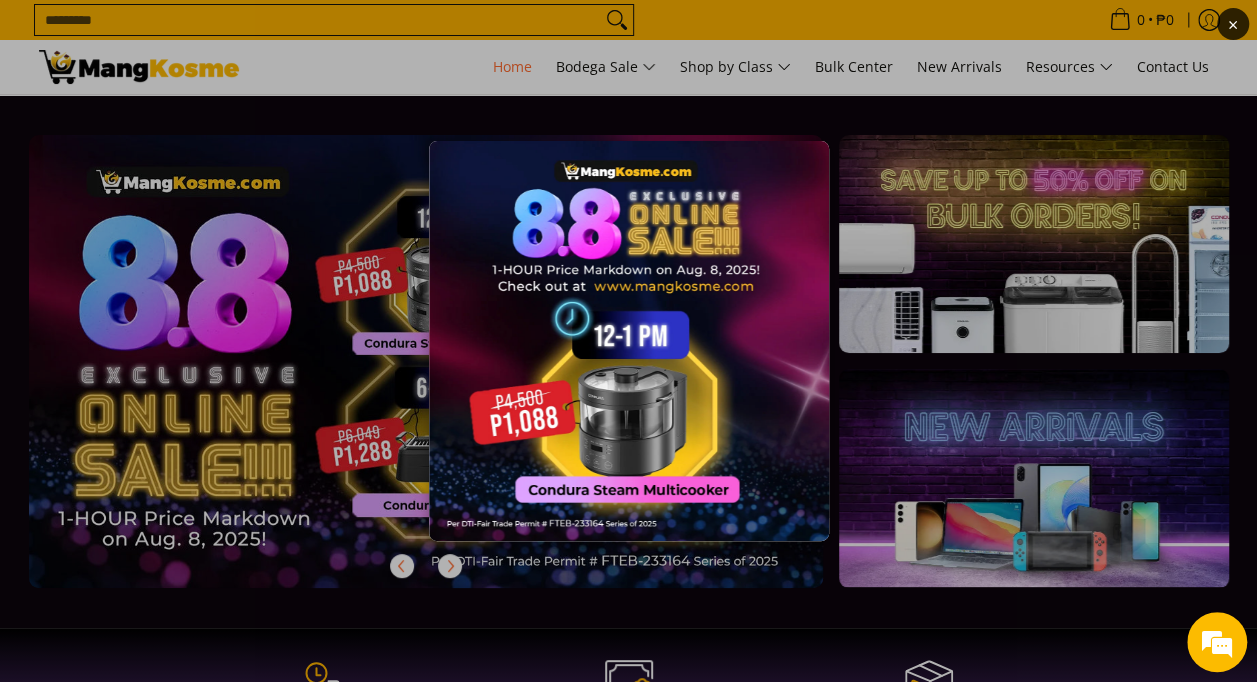 click on "×" at bounding box center [628, 341] 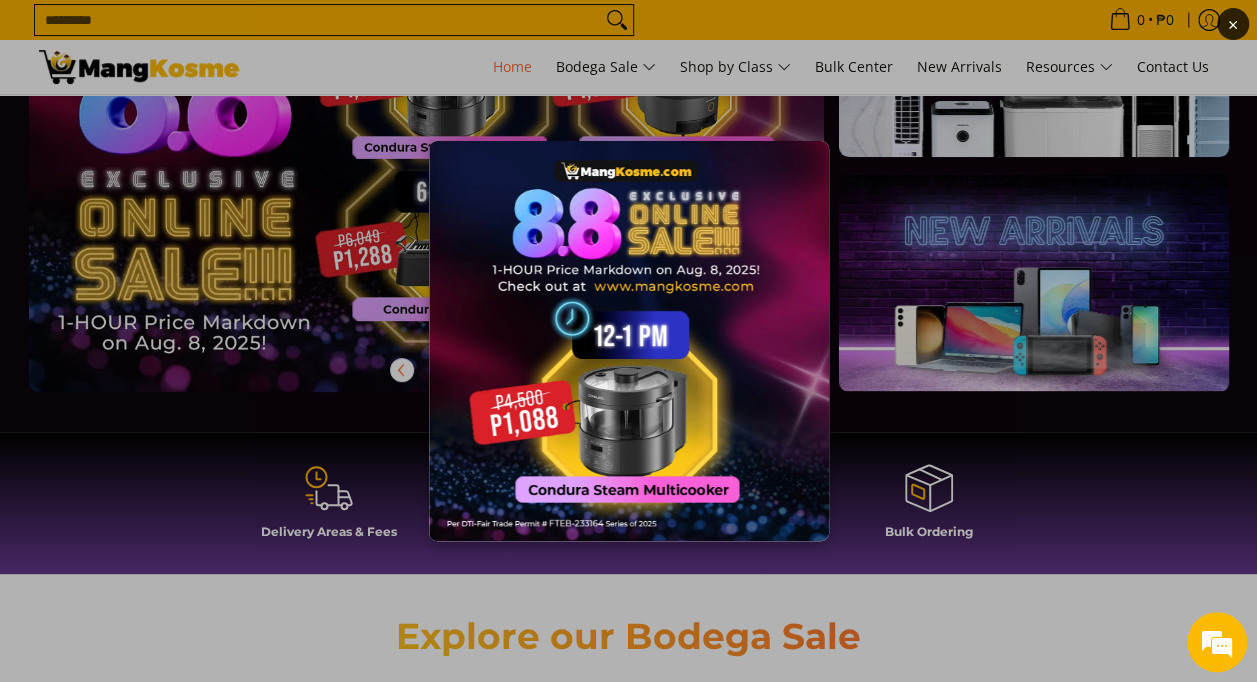scroll, scrollTop: 0, scrollLeft: 0, axis: both 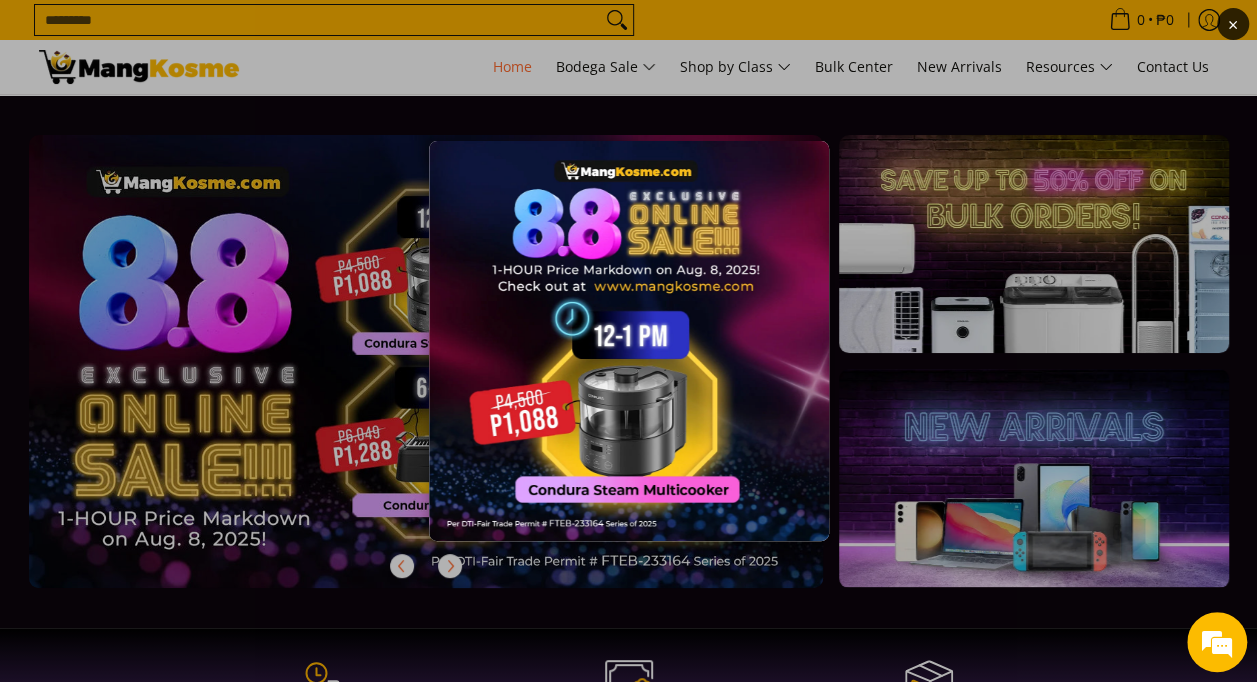 click on "×" at bounding box center [628, 341] 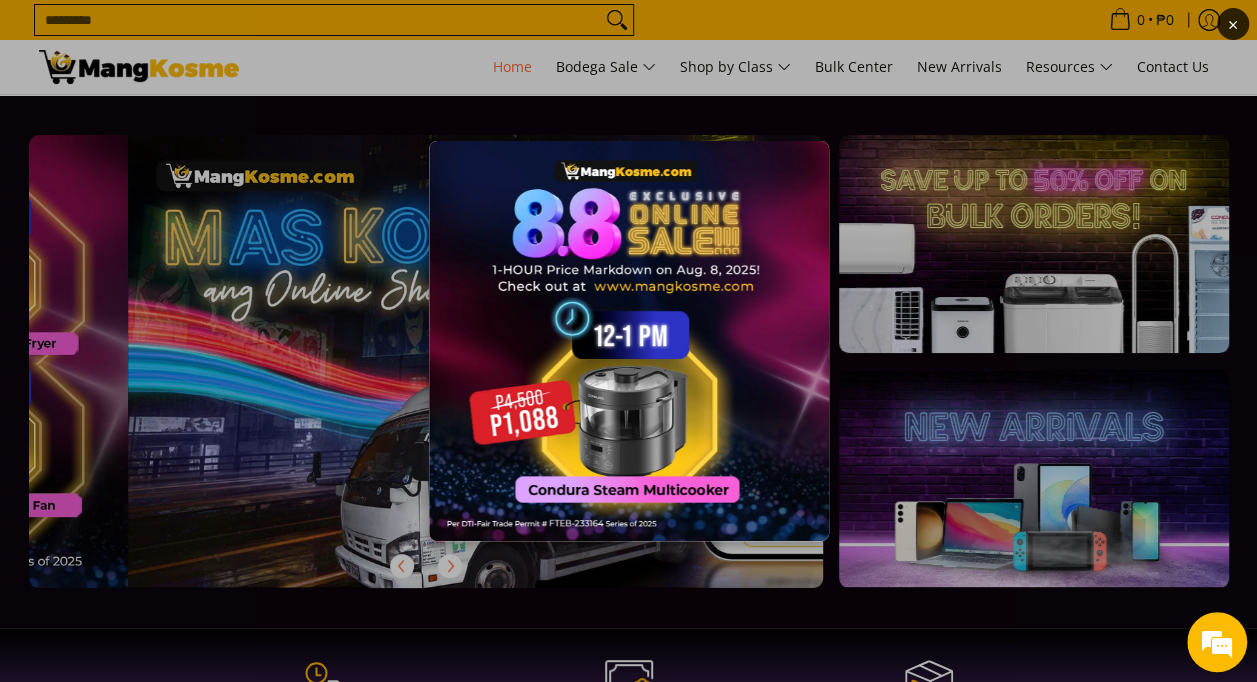 click on "×" at bounding box center (628, 341) 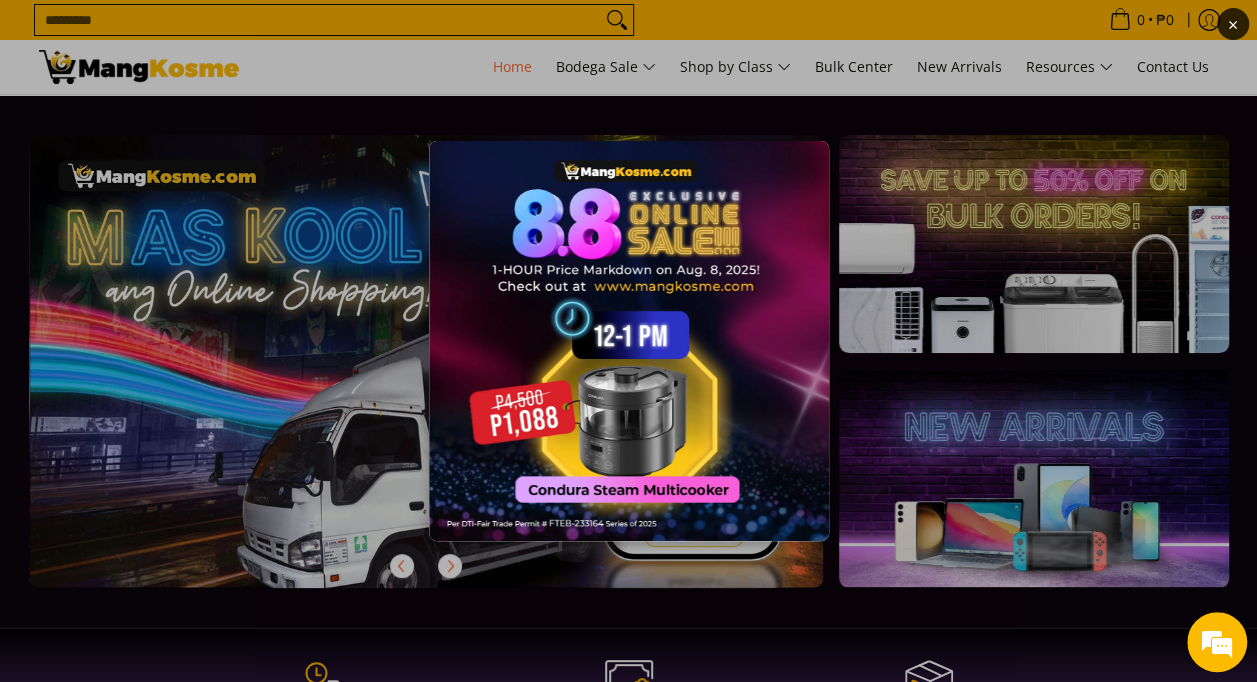 scroll, scrollTop: 0, scrollLeft: 795, axis: horizontal 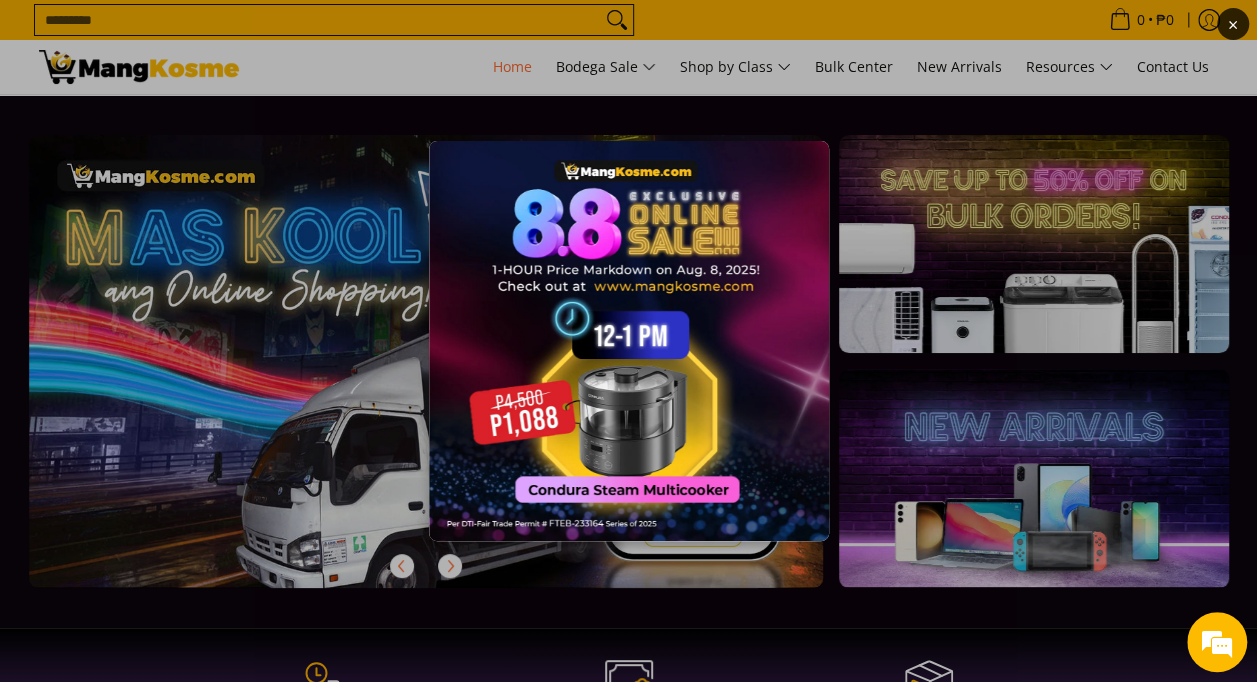 click at bounding box center (629, 341) 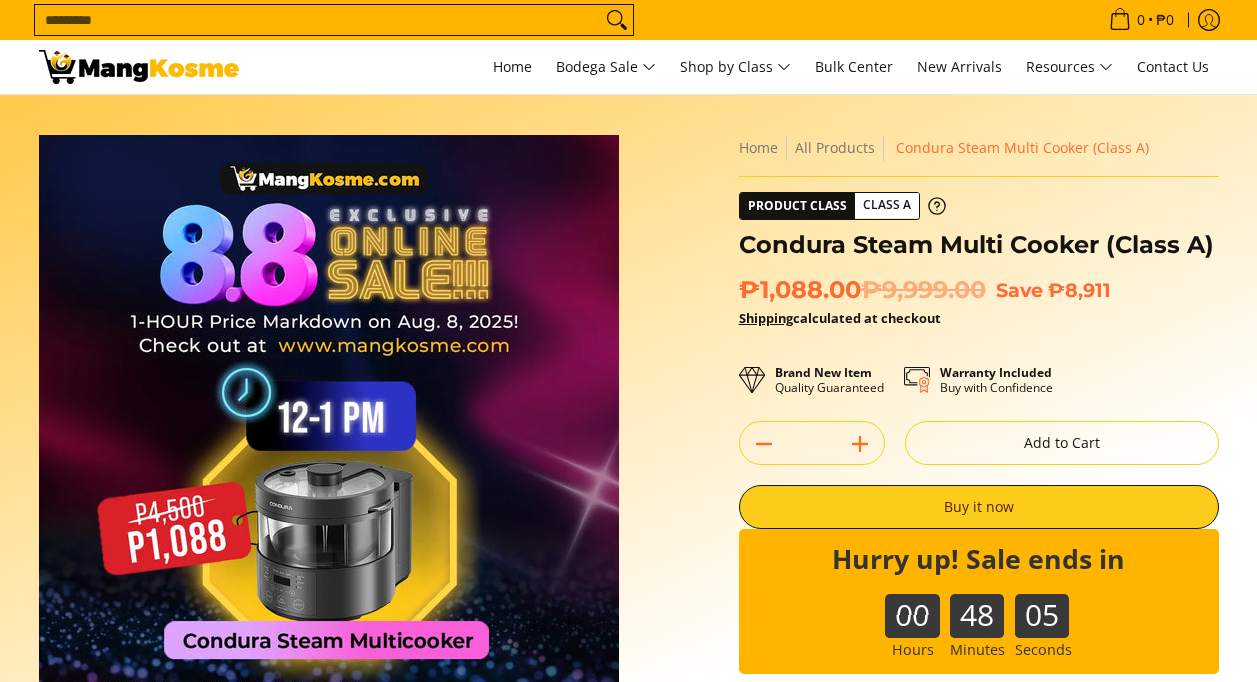 scroll, scrollTop: 0, scrollLeft: 0, axis: both 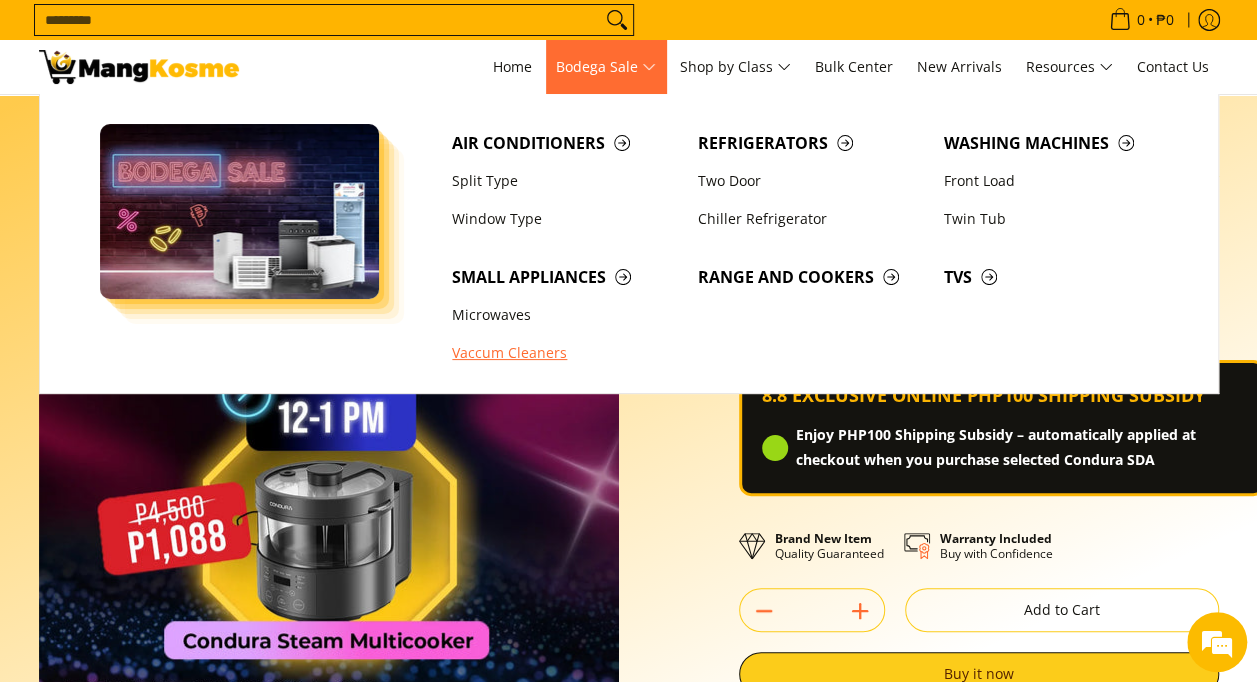 click on "Vaccum Cleaners" at bounding box center [565, 354] 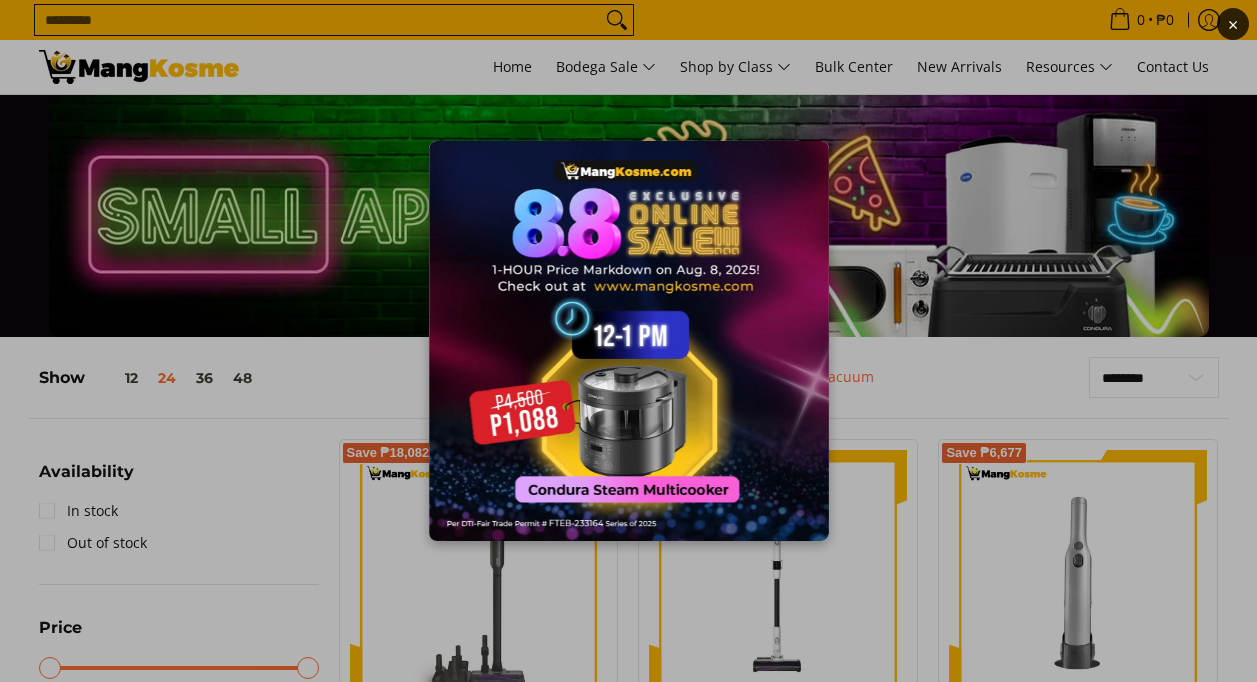 scroll, scrollTop: 81, scrollLeft: 0, axis: vertical 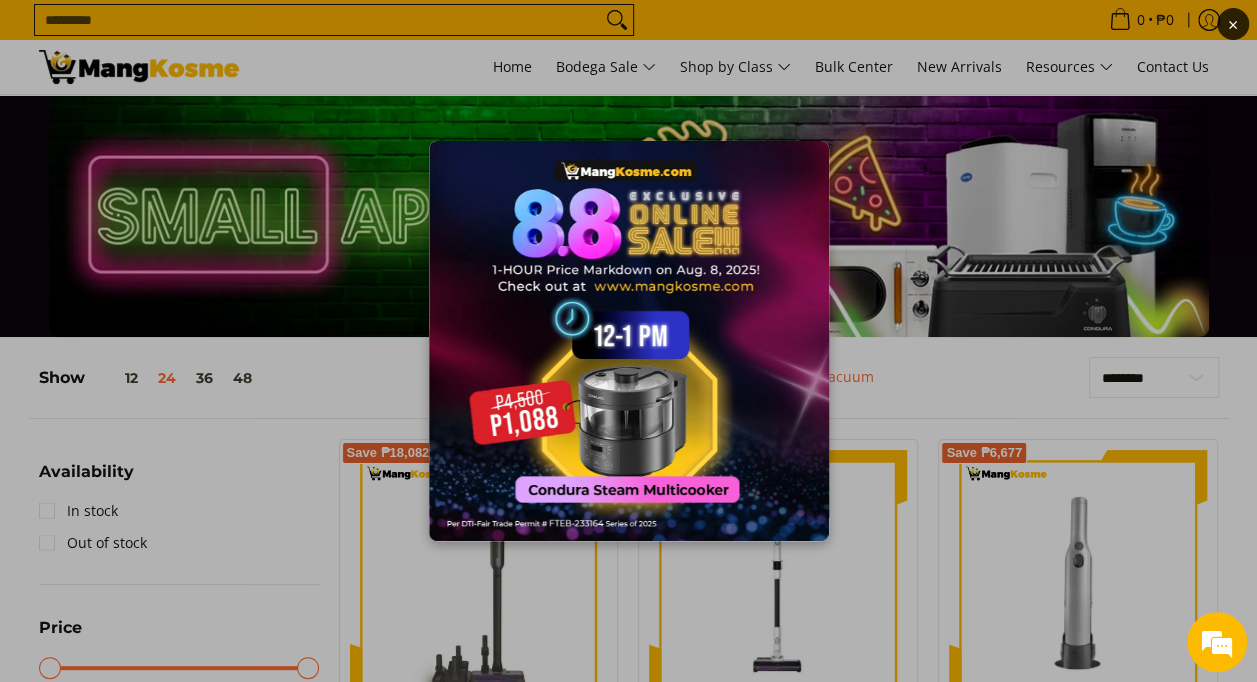 click at bounding box center (629, 341) 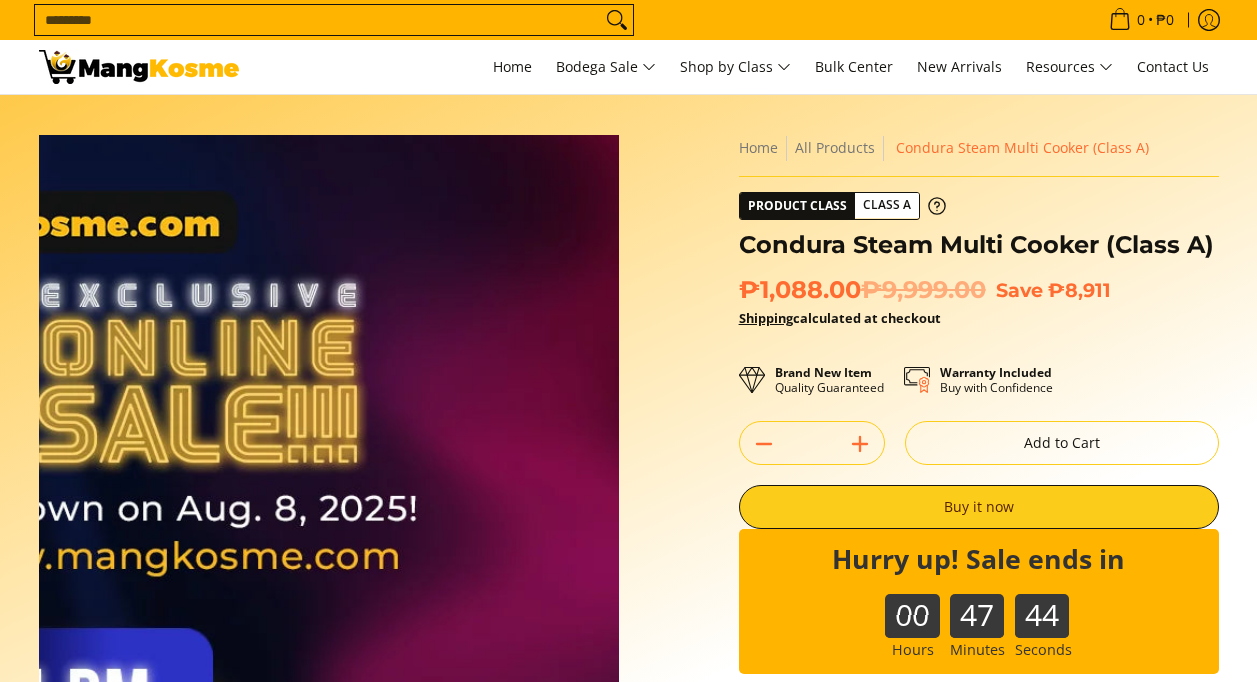 scroll, scrollTop: 0, scrollLeft: 0, axis: both 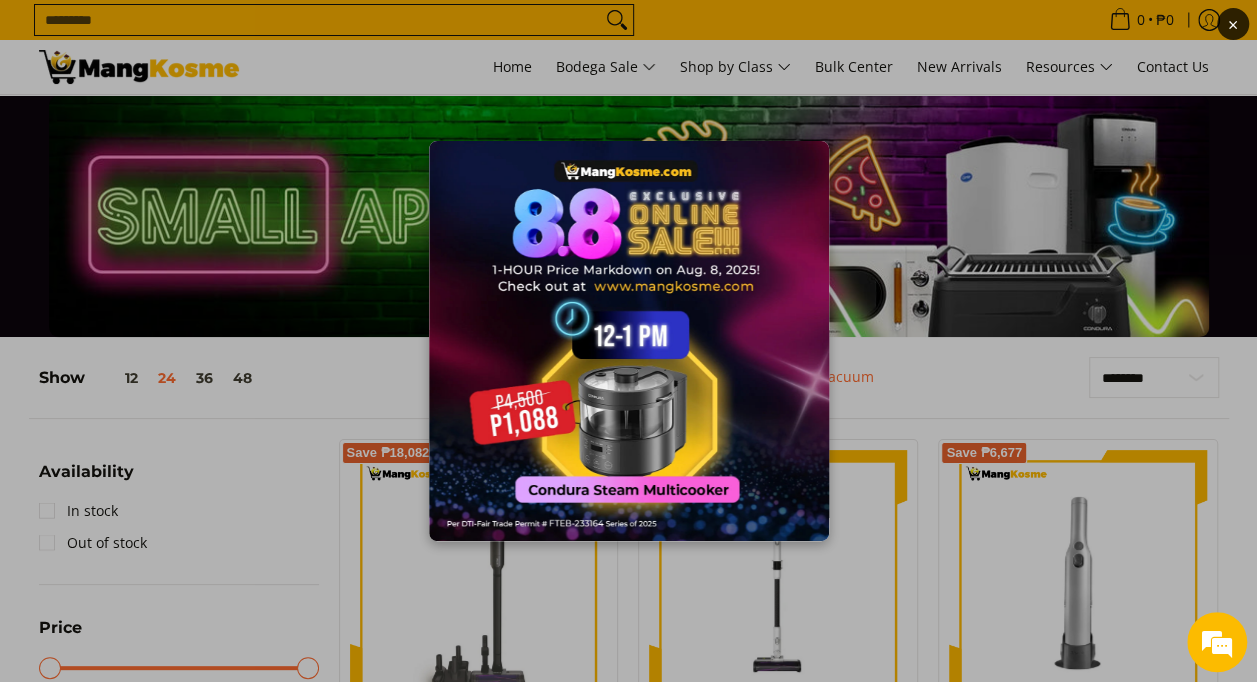 click on "×" at bounding box center [628, 341] 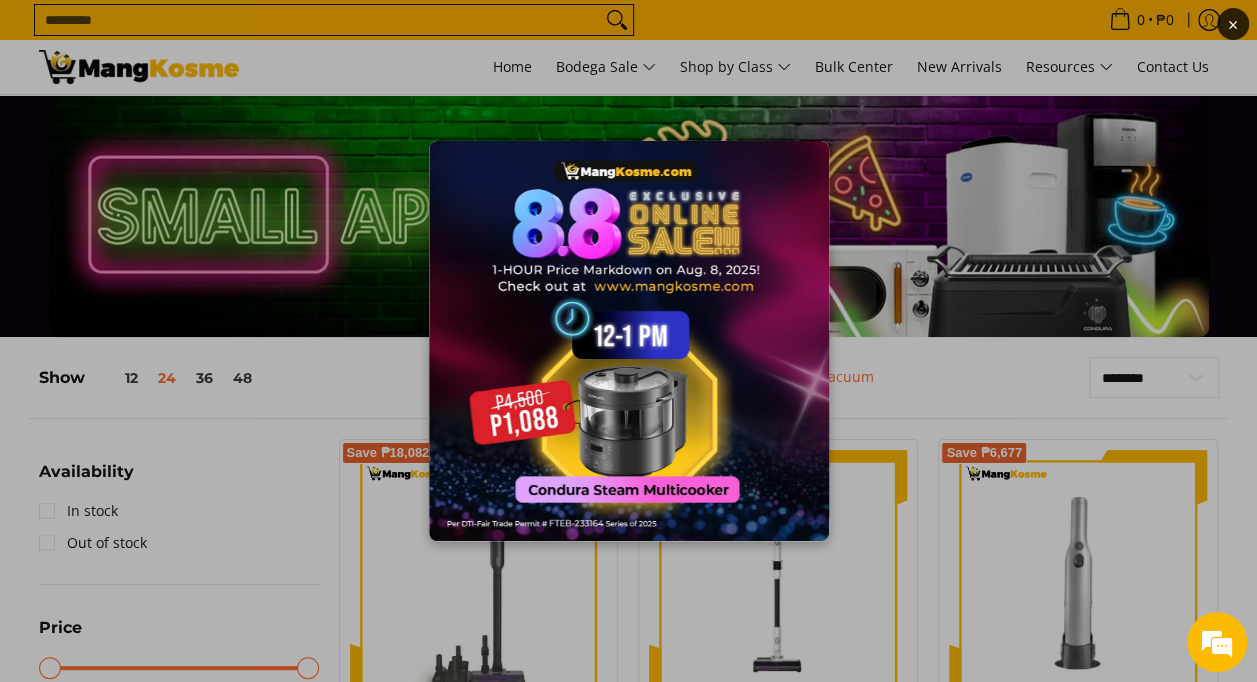 click at bounding box center (629, 341) 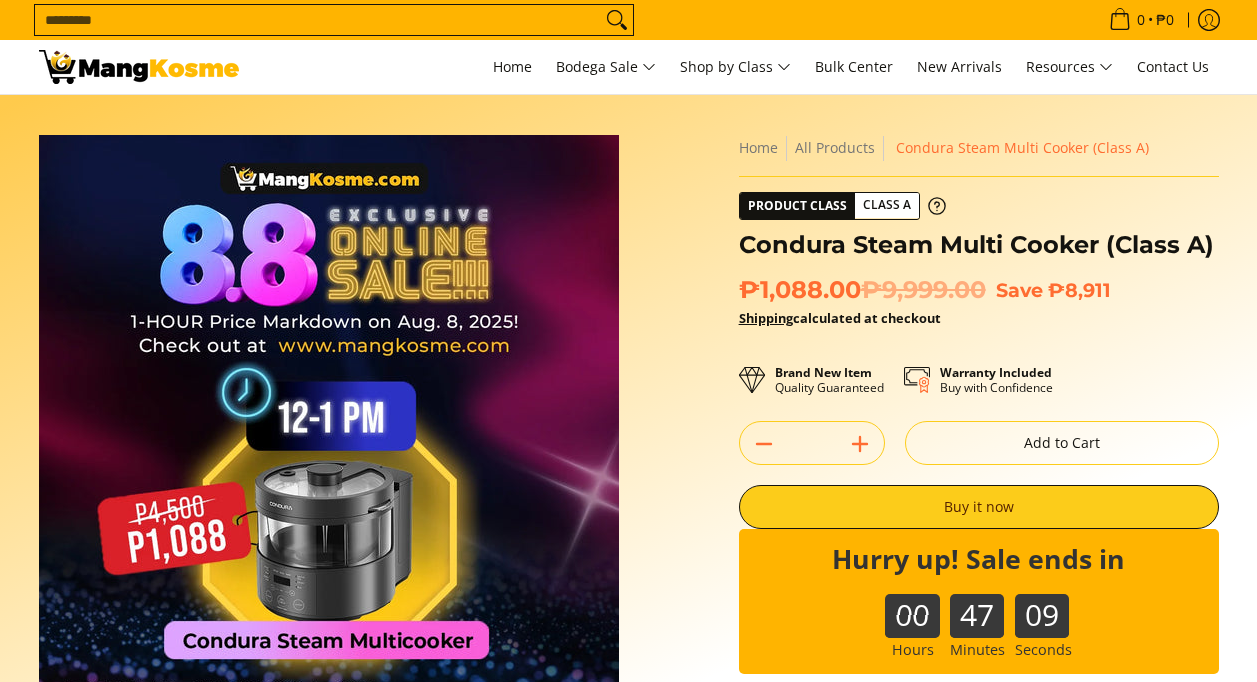 scroll, scrollTop: 0, scrollLeft: 0, axis: both 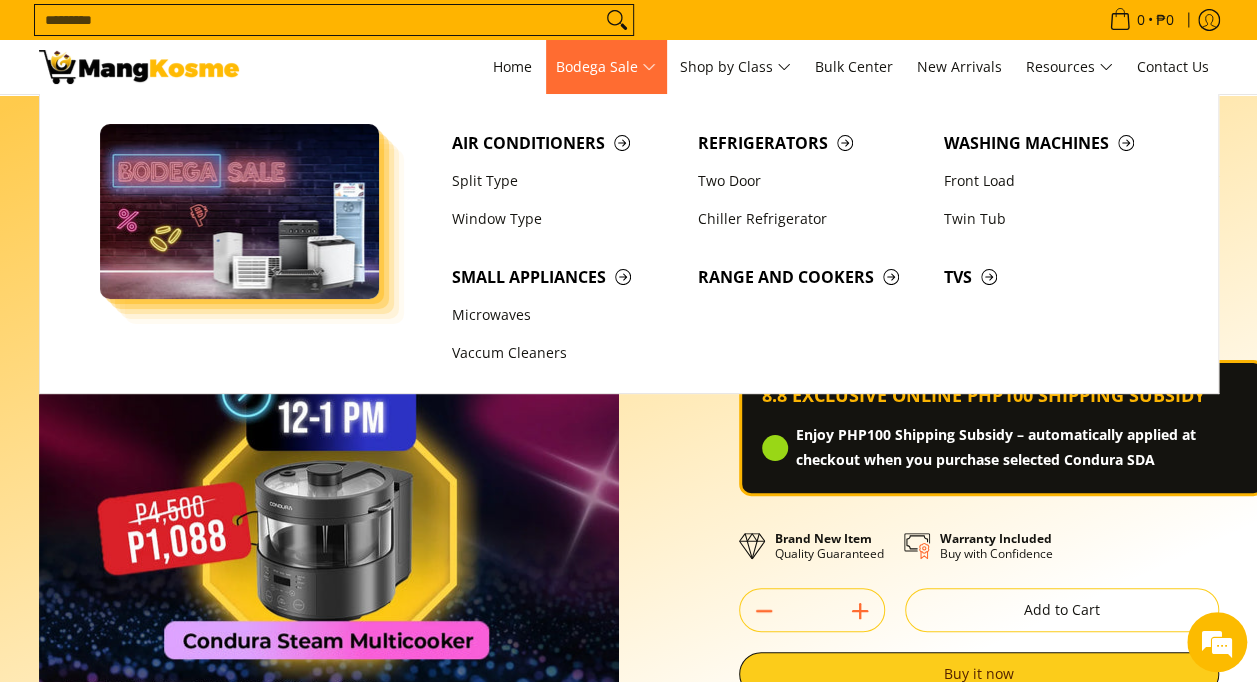 click on "Bodega Sale" at bounding box center [606, 67] 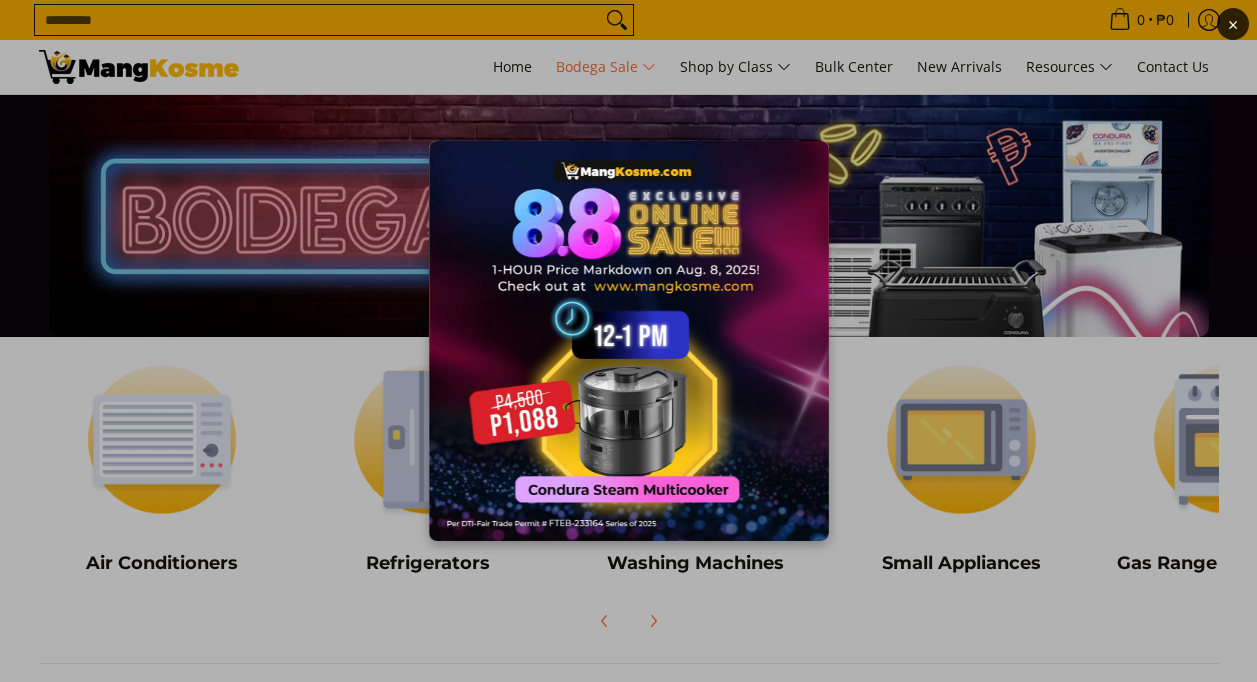 scroll, scrollTop: 0, scrollLeft: 0, axis: both 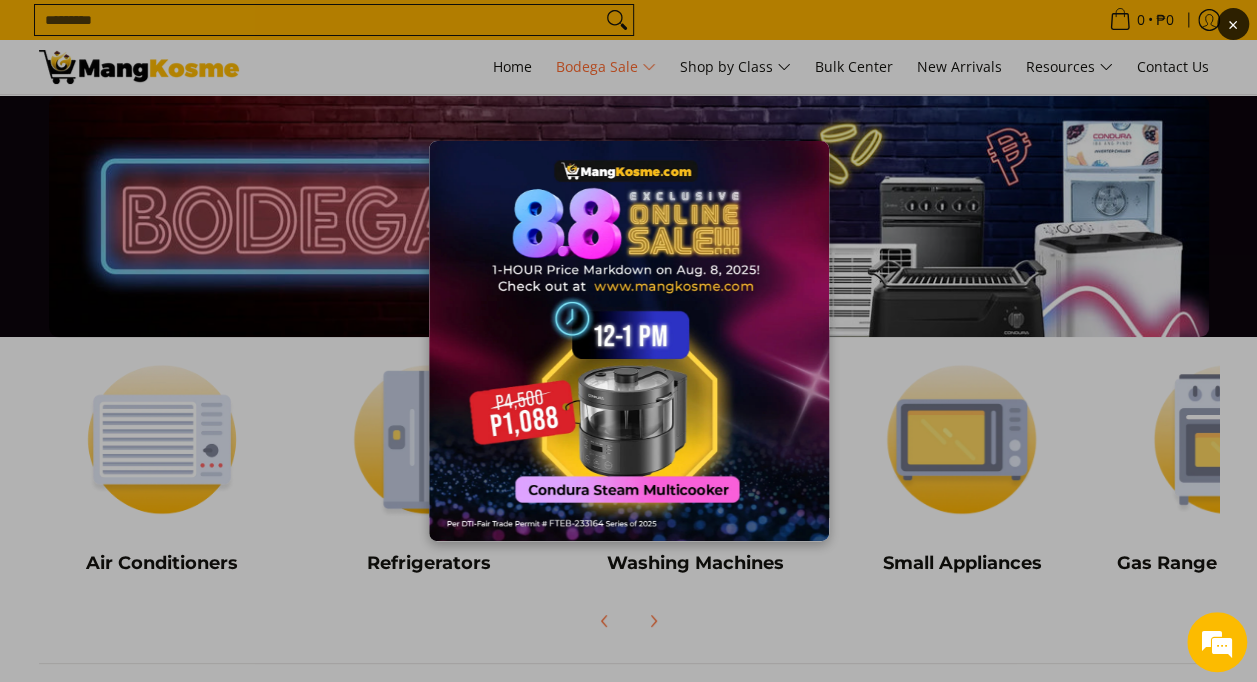 click on "×" at bounding box center (628, 341) 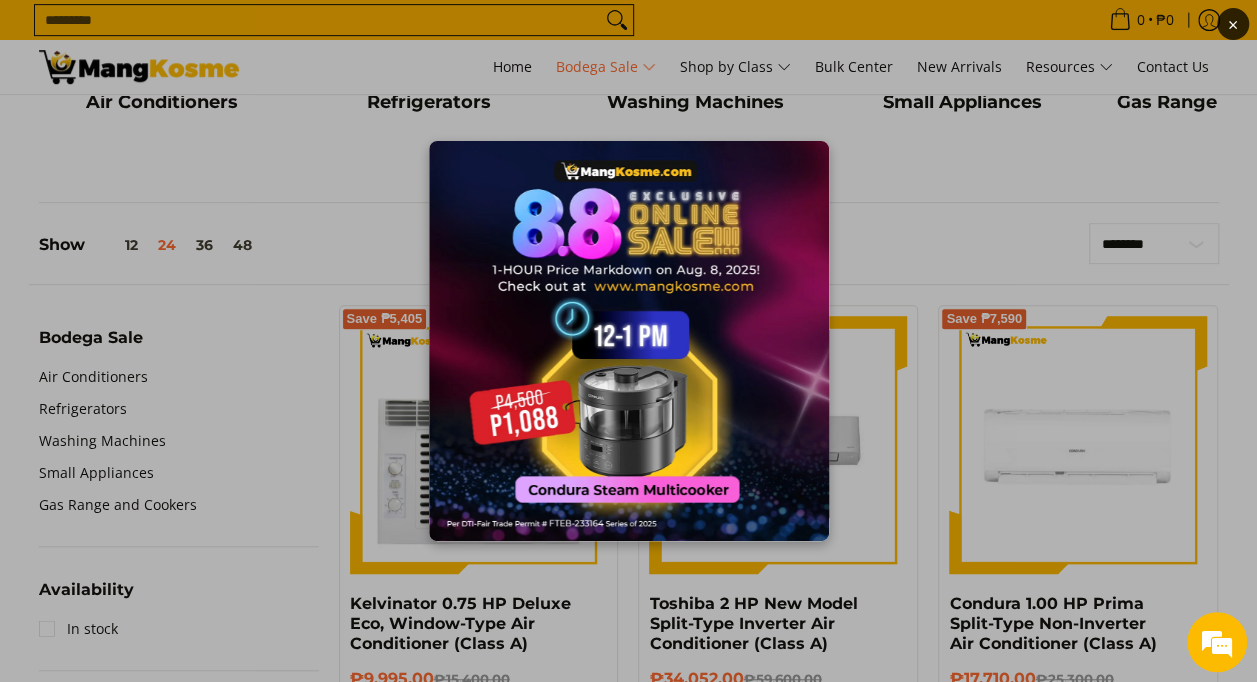 scroll, scrollTop: 500, scrollLeft: 0, axis: vertical 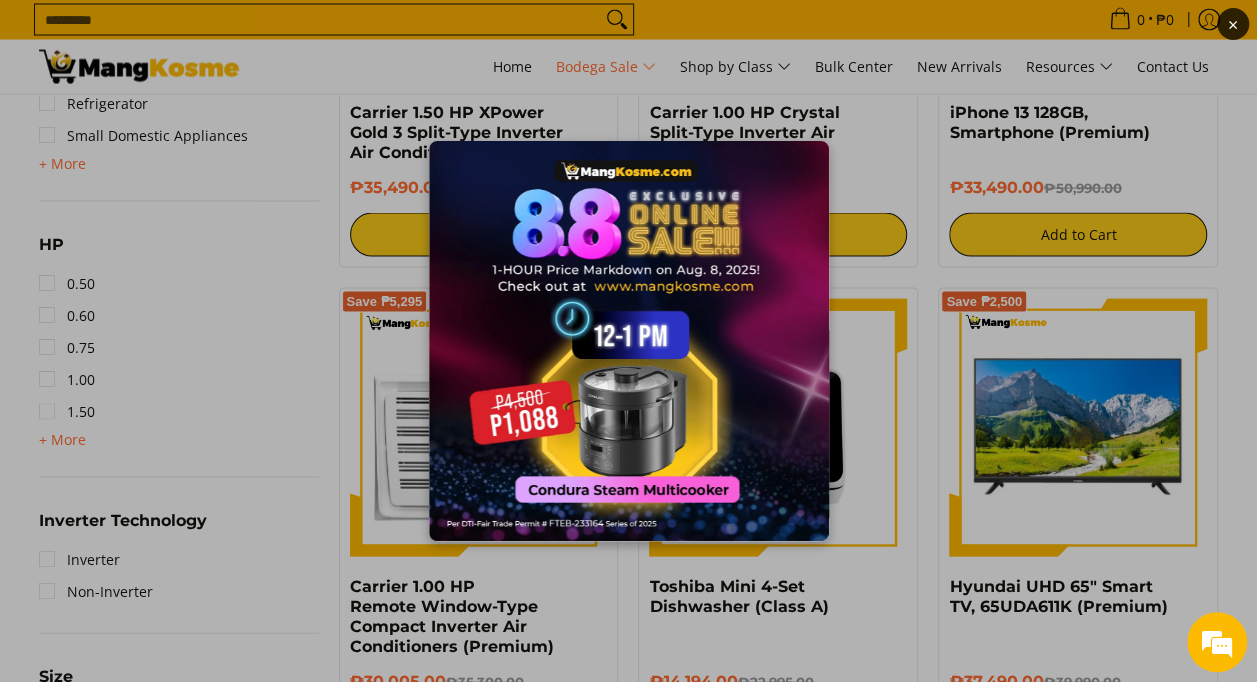 click at bounding box center [629, 341] 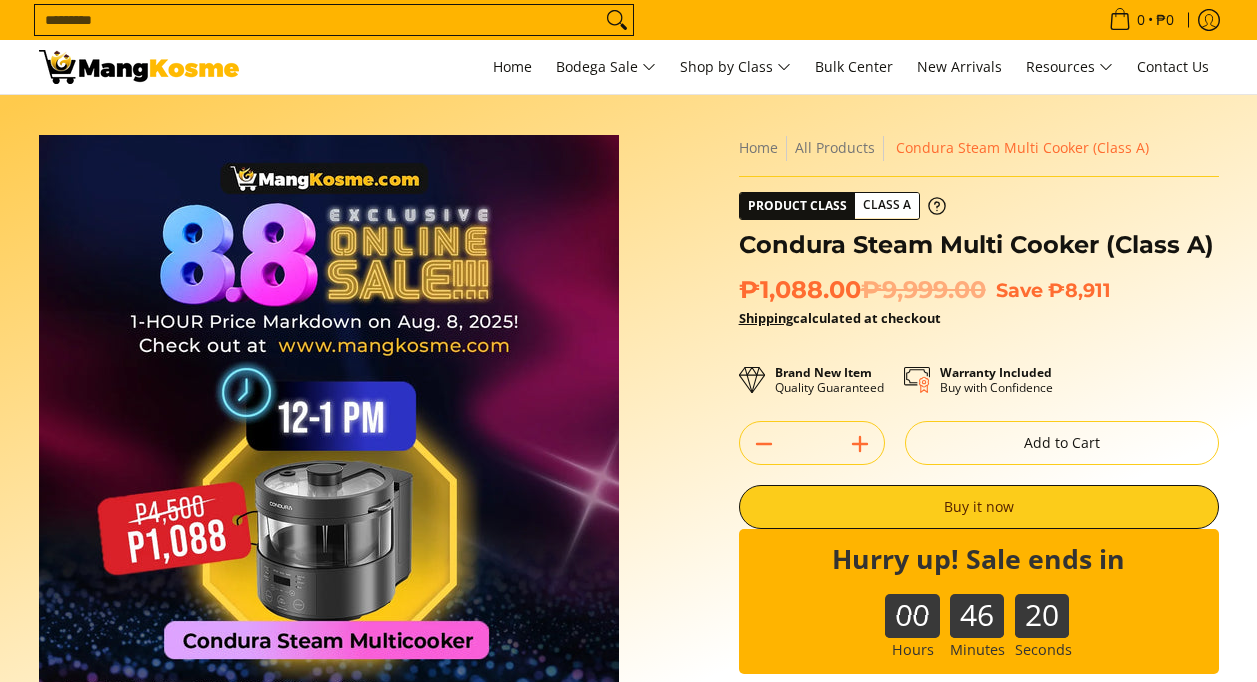 scroll, scrollTop: 0, scrollLeft: 0, axis: both 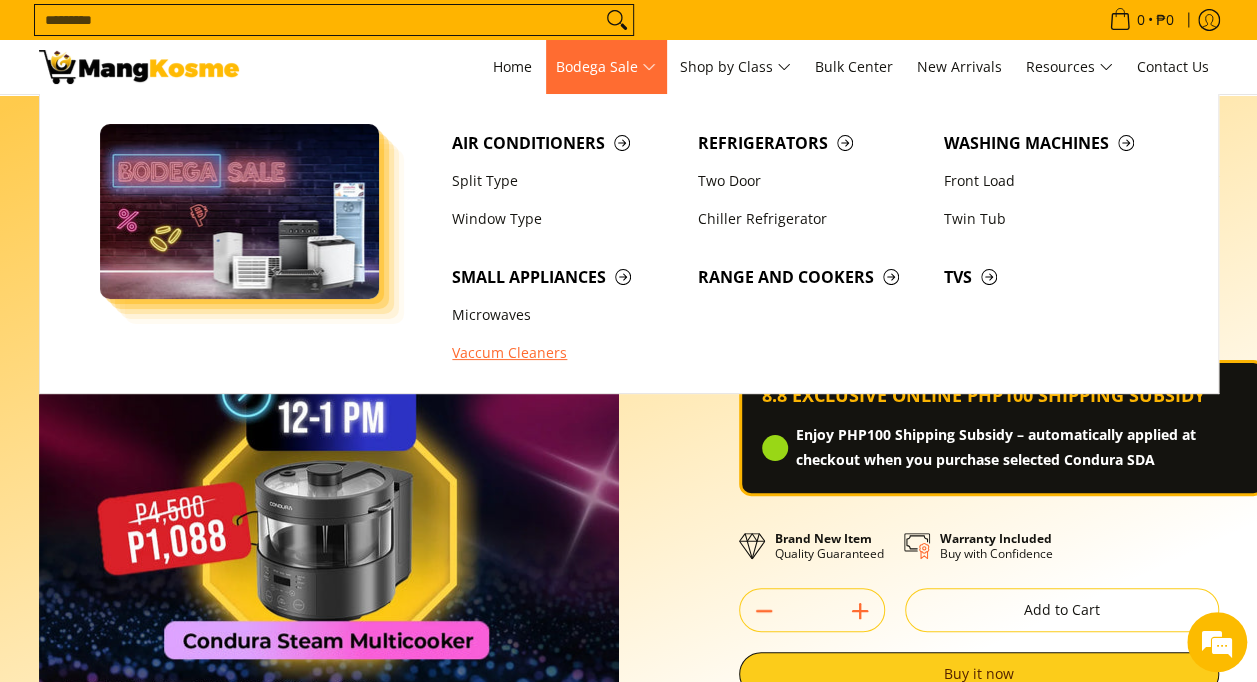 click on "Vaccum Cleaners" at bounding box center [565, 354] 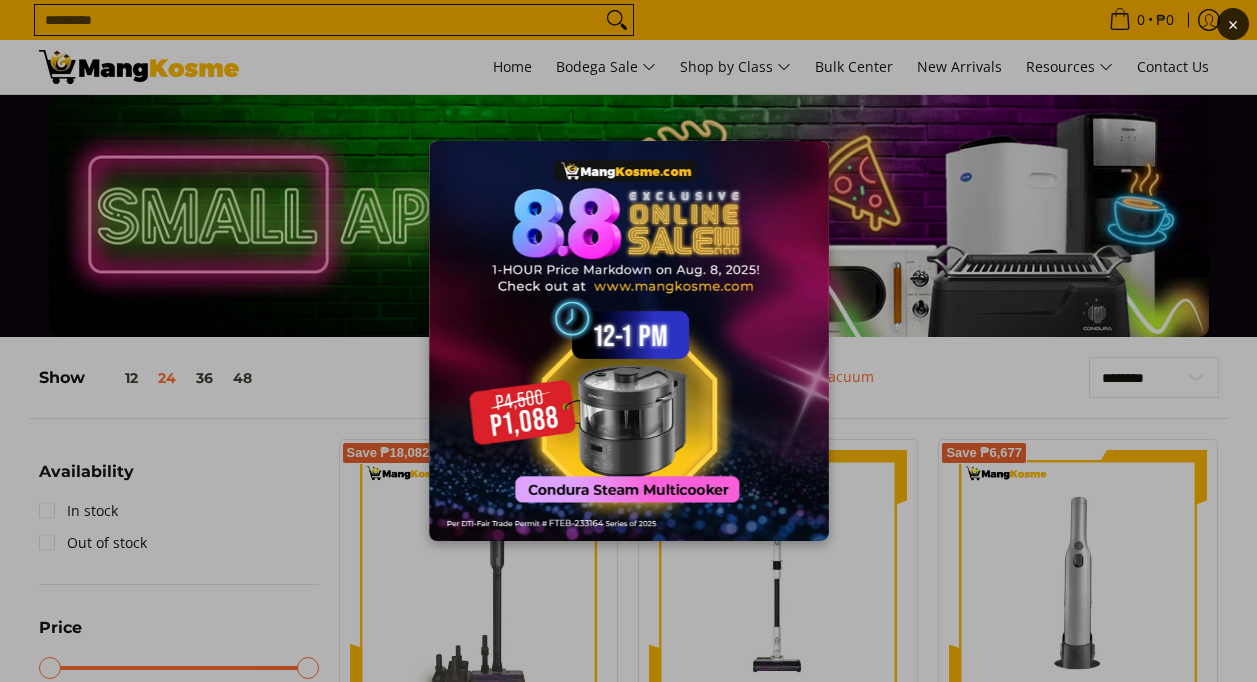 scroll, scrollTop: 0, scrollLeft: 0, axis: both 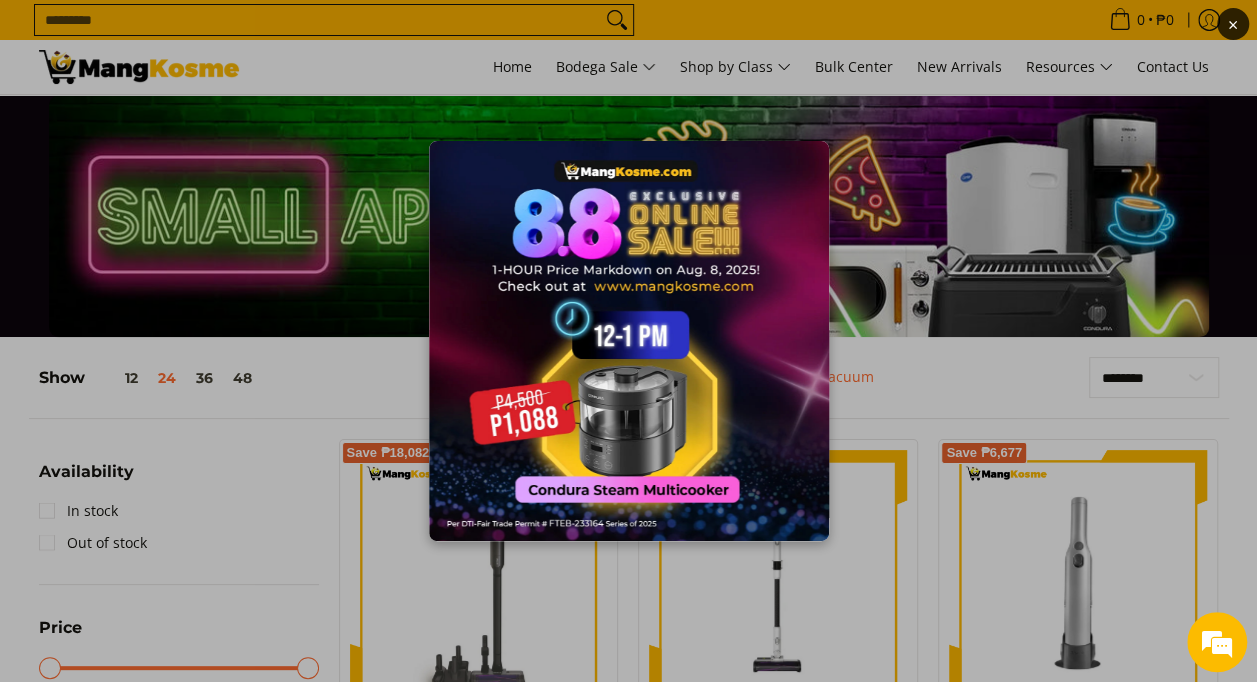 click on "×" at bounding box center [628, 341] 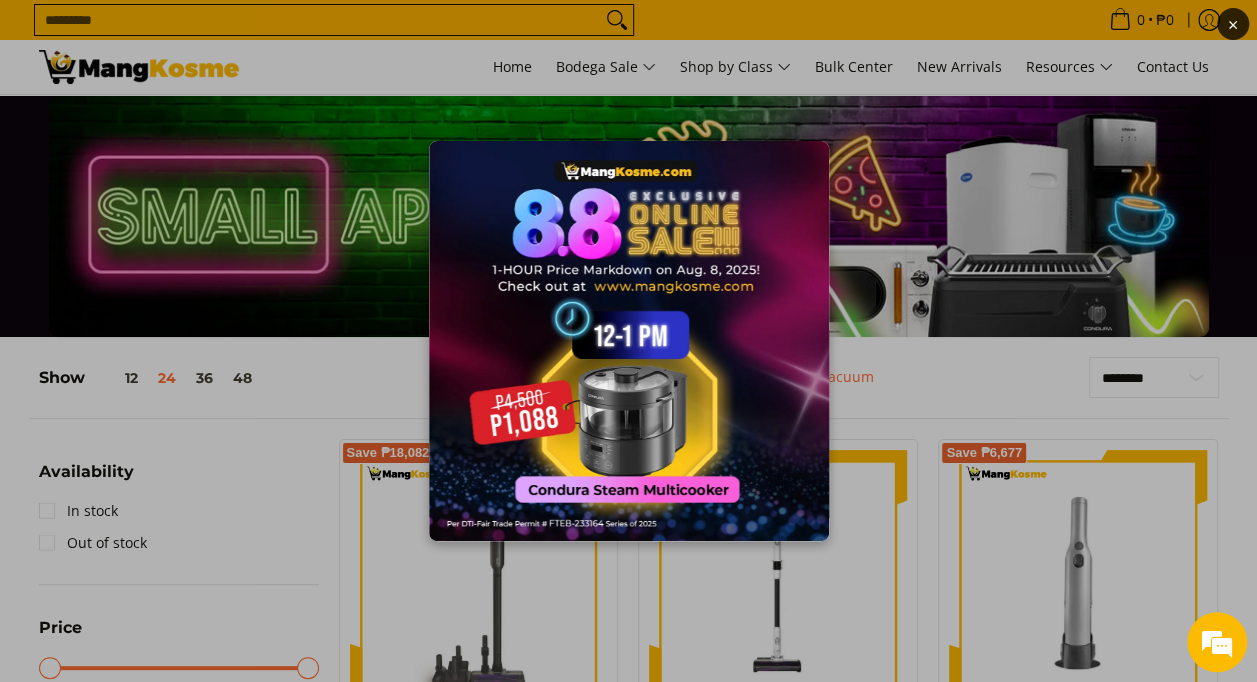 click at bounding box center [629, 341] 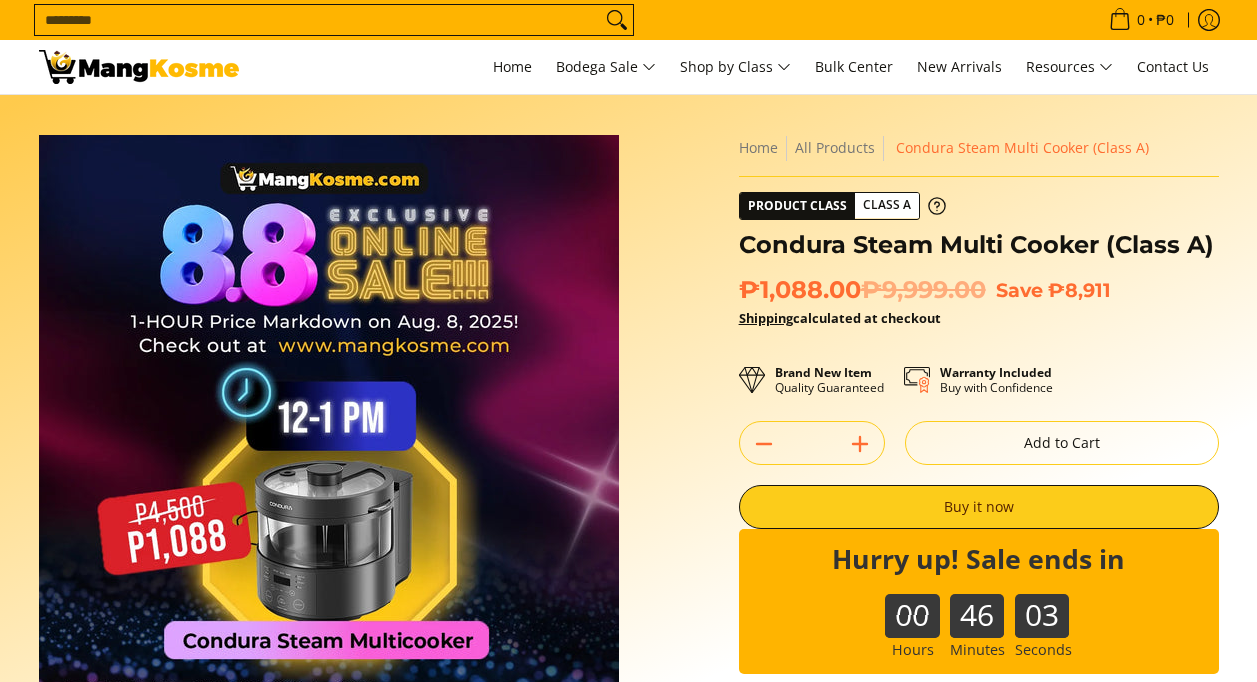 scroll, scrollTop: 0, scrollLeft: 0, axis: both 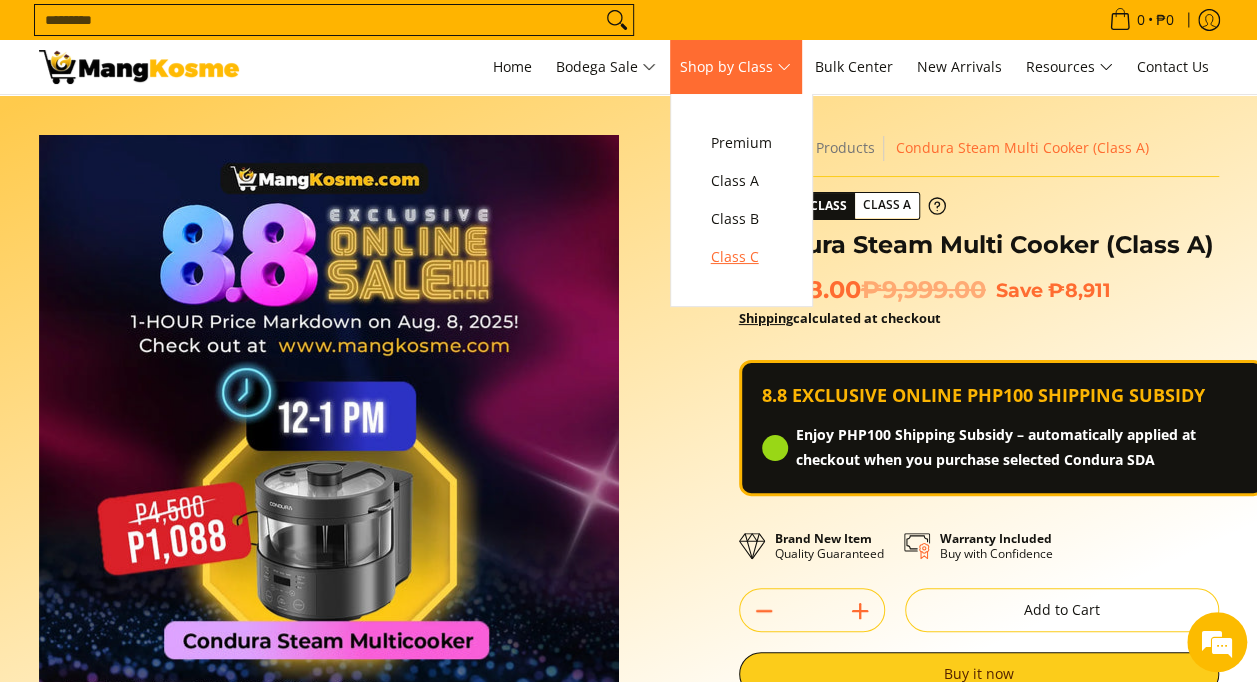 click on "Class C" at bounding box center (741, 257) 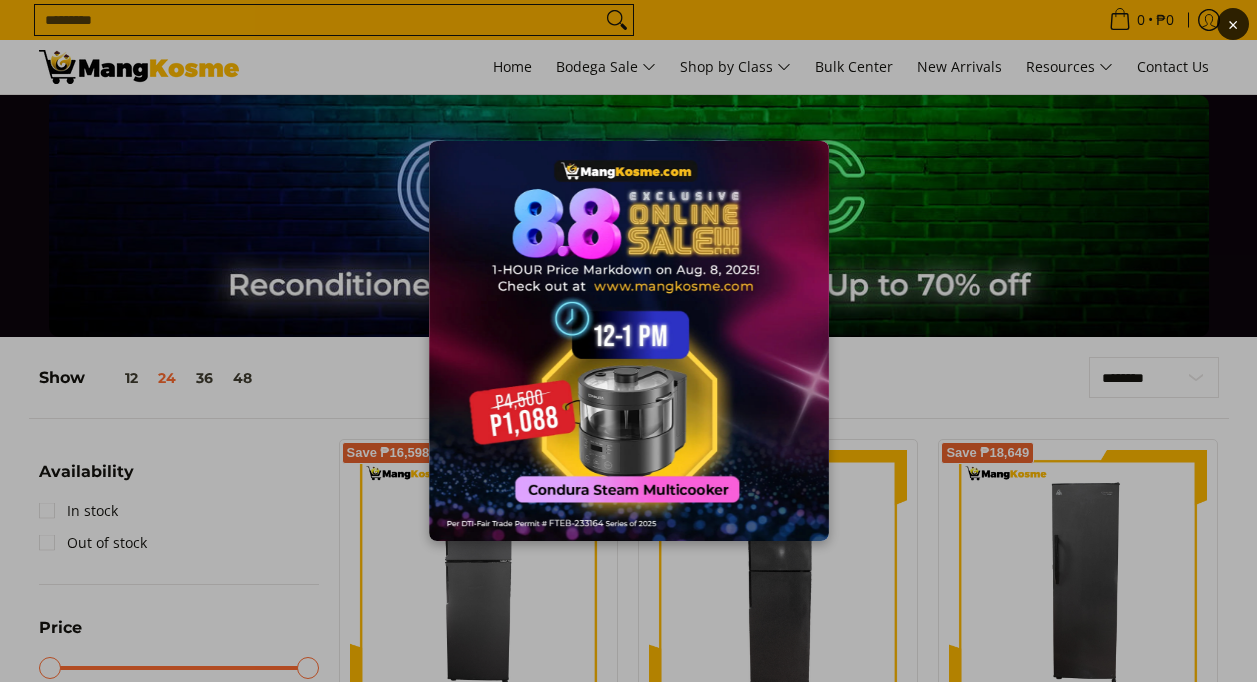 scroll, scrollTop: 0, scrollLeft: 0, axis: both 